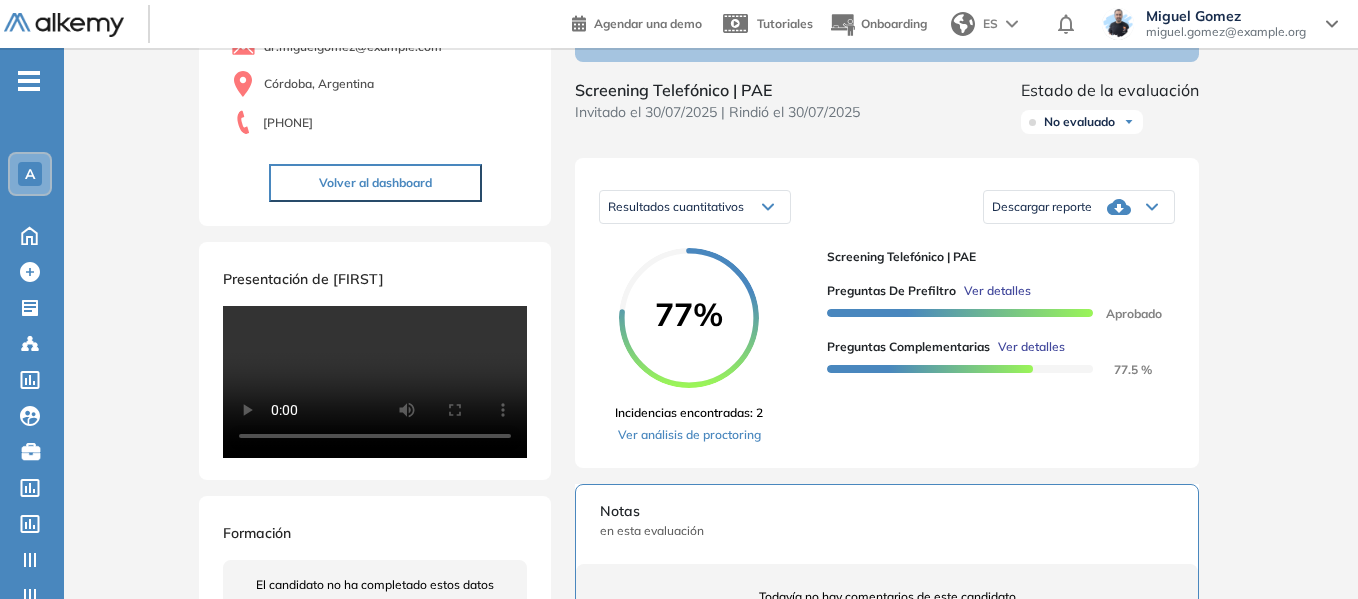click on "-" at bounding box center [29, 79] 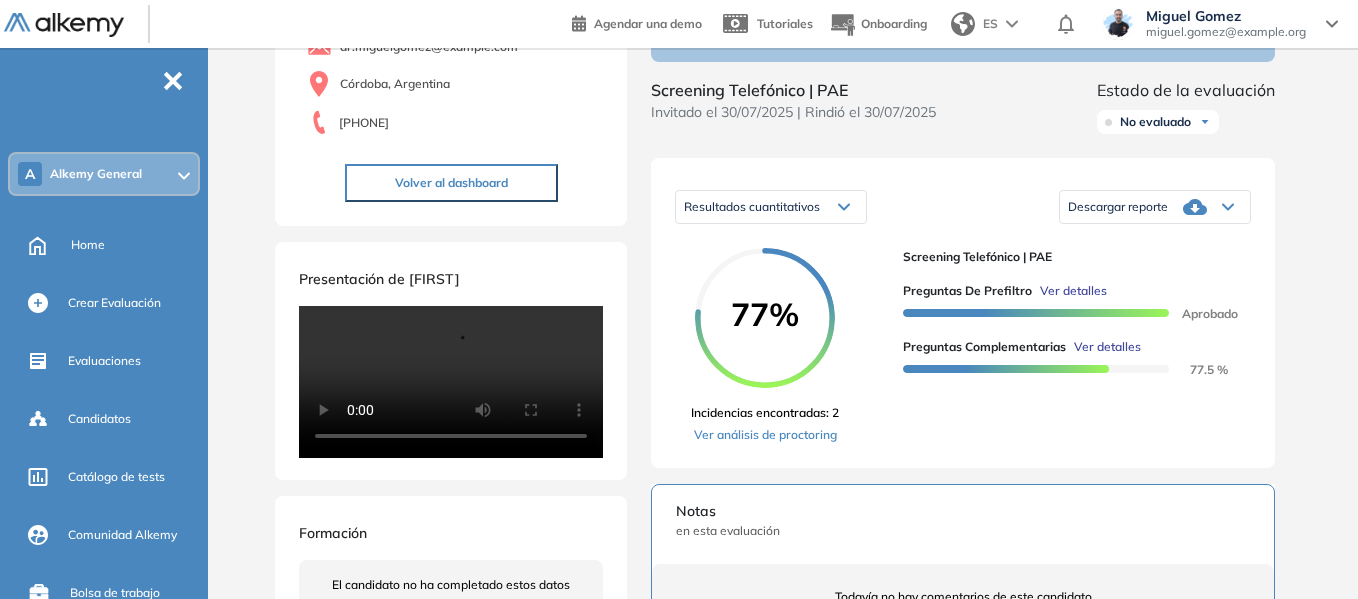 scroll, scrollTop: 200, scrollLeft: 0, axis: vertical 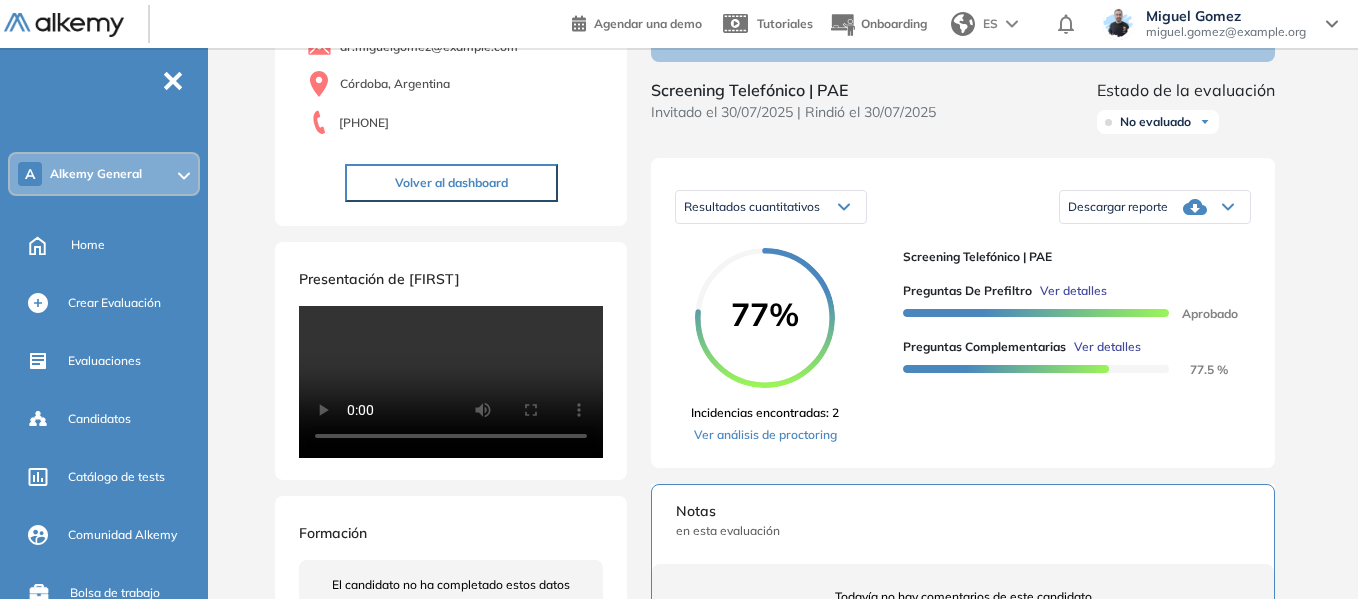 click on "Alkemy General" at bounding box center [96, 174] 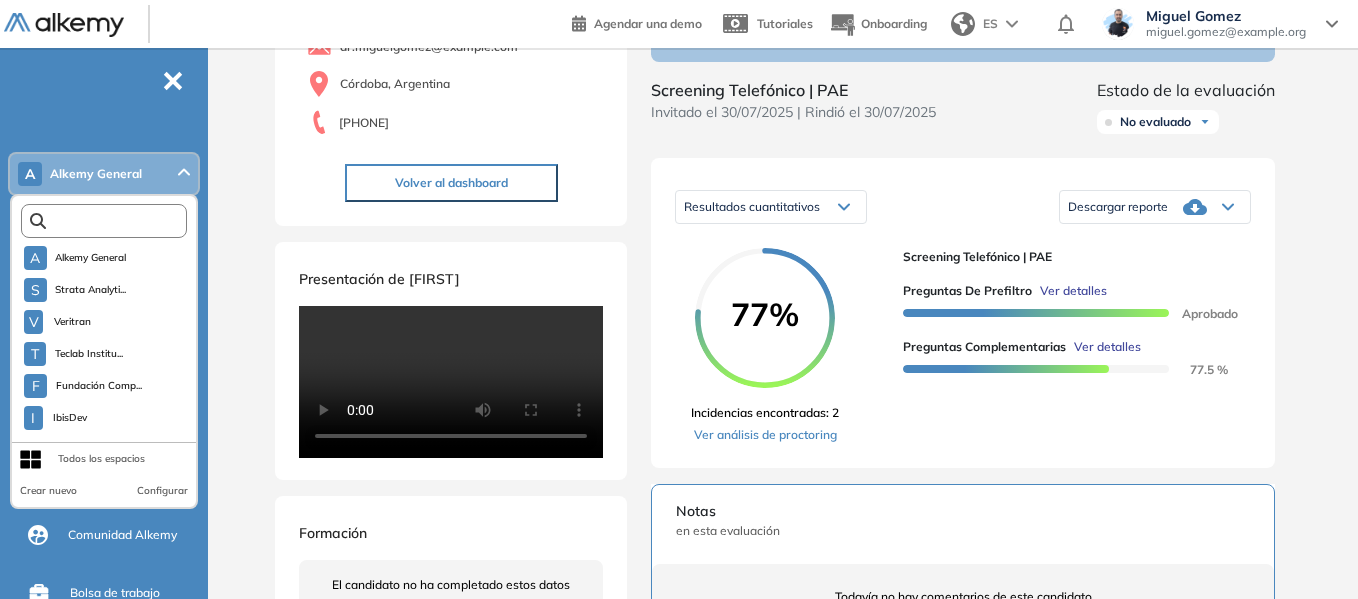 click at bounding box center [108, 221] 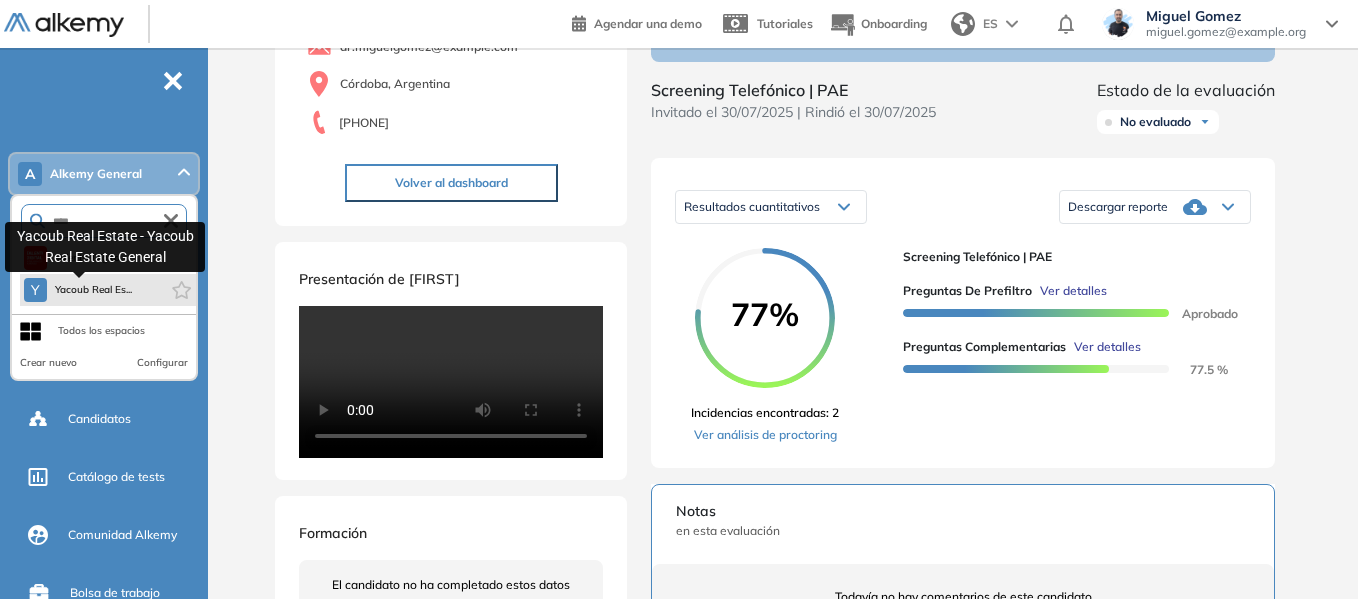 type on "****" 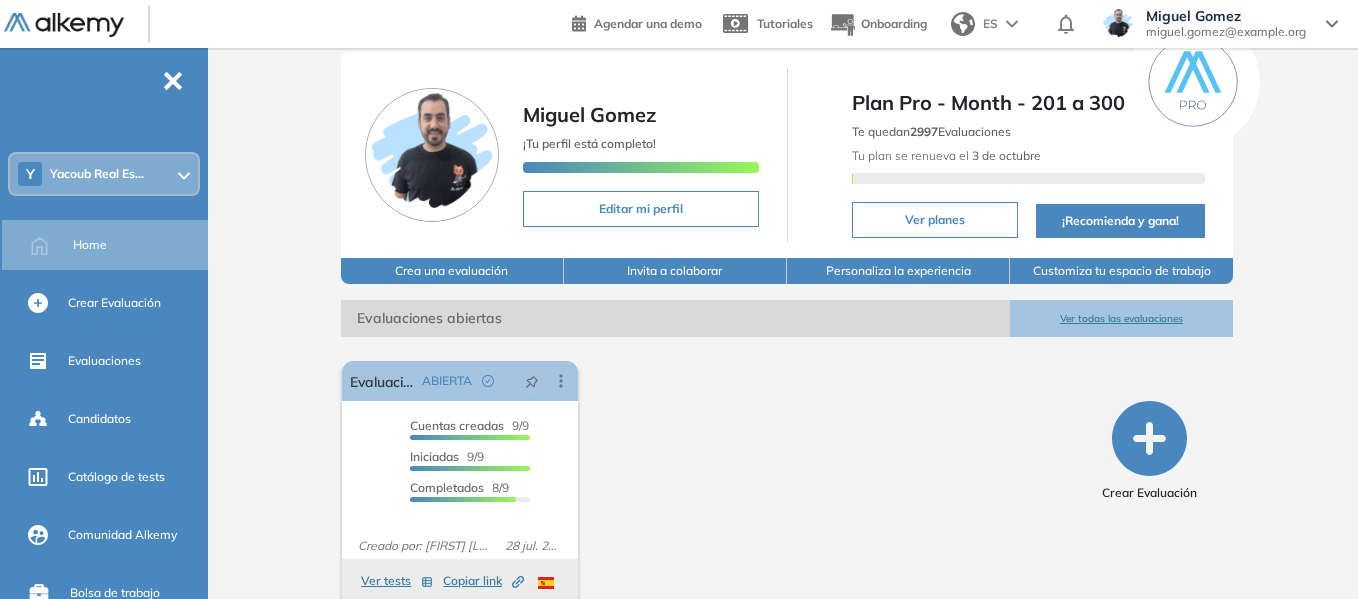 scroll, scrollTop: 90, scrollLeft: 0, axis: vertical 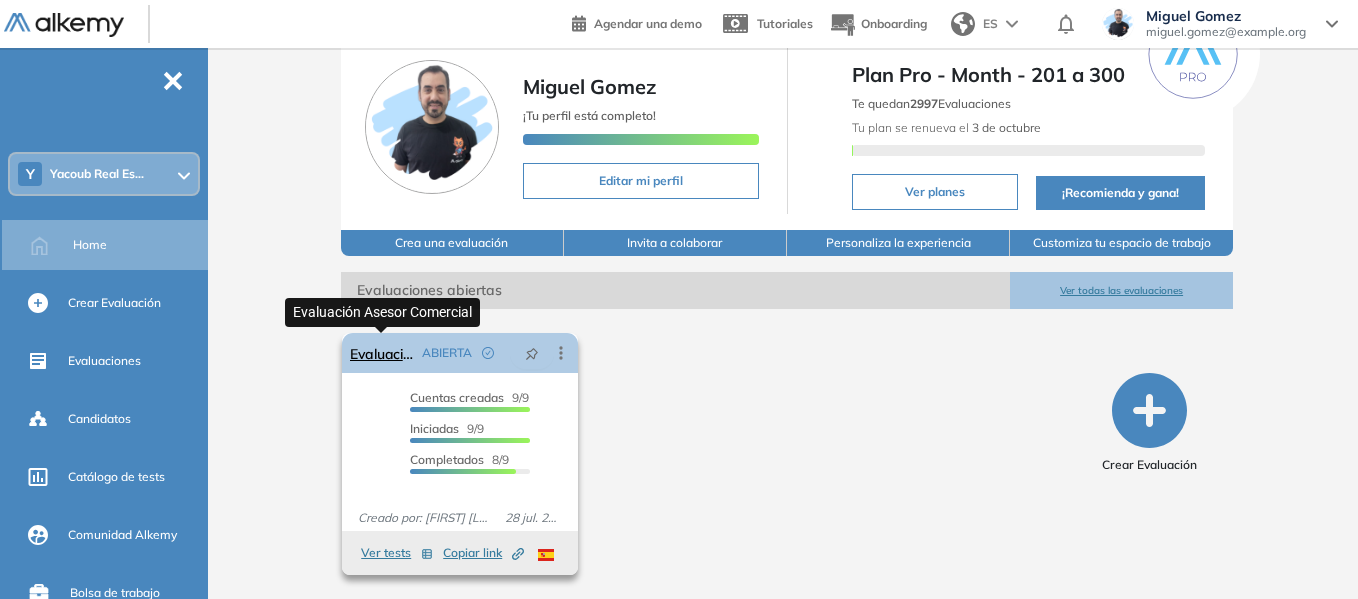 click on "Evaluación Asesor Comercial" at bounding box center (382, 353) 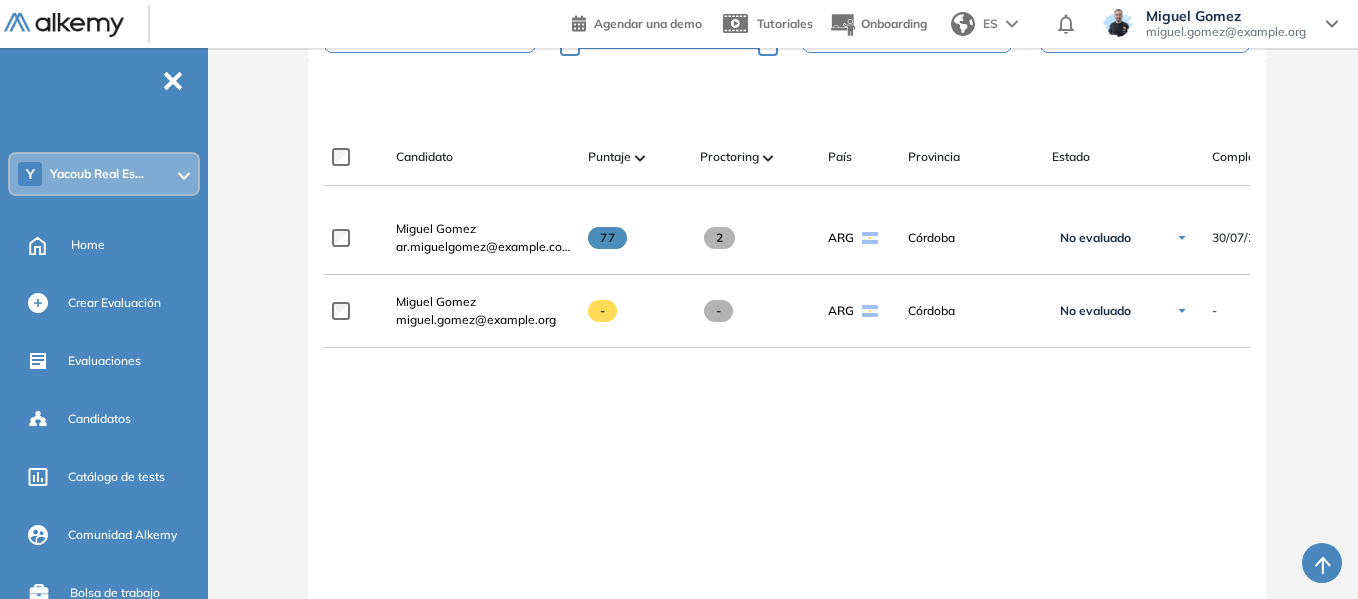 scroll, scrollTop: 400, scrollLeft: 0, axis: vertical 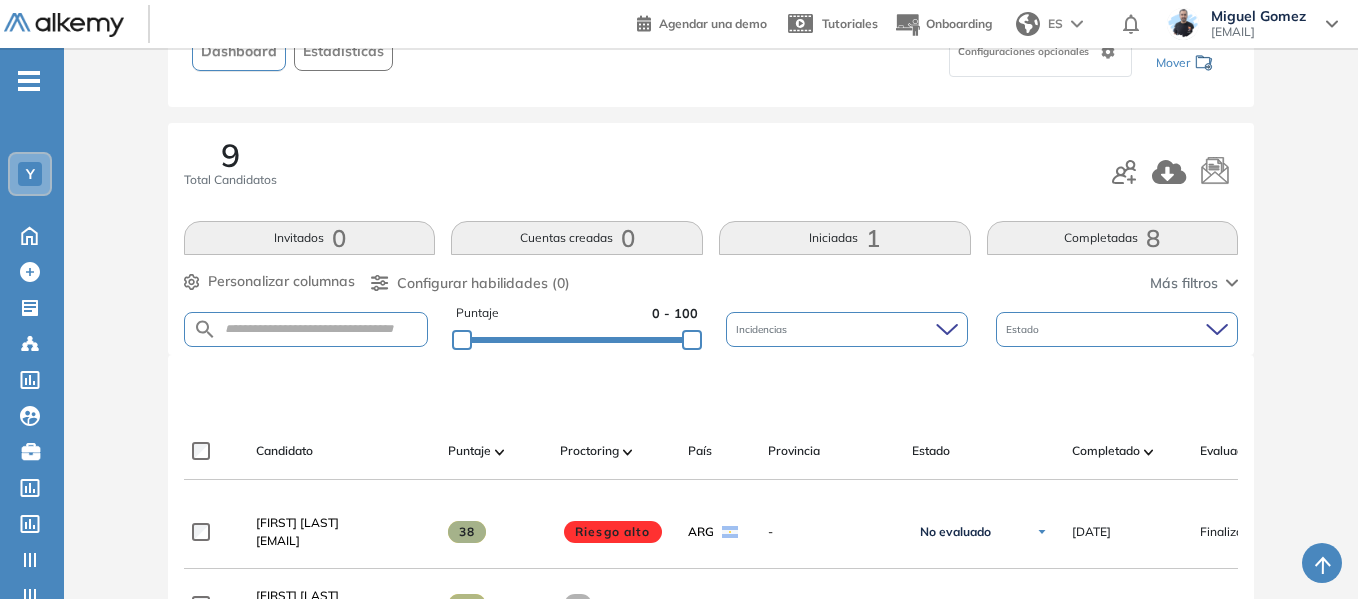 click on "Iniciadas 1" at bounding box center (845, 238) 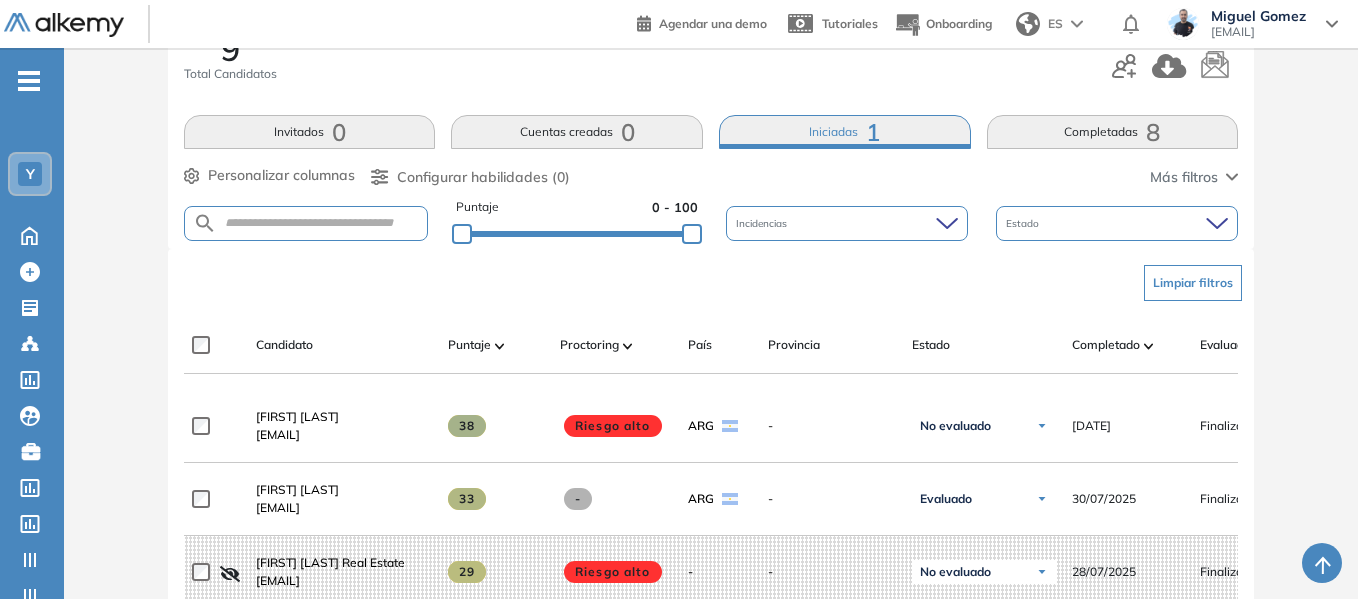 scroll, scrollTop: 300, scrollLeft: 0, axis: vertical 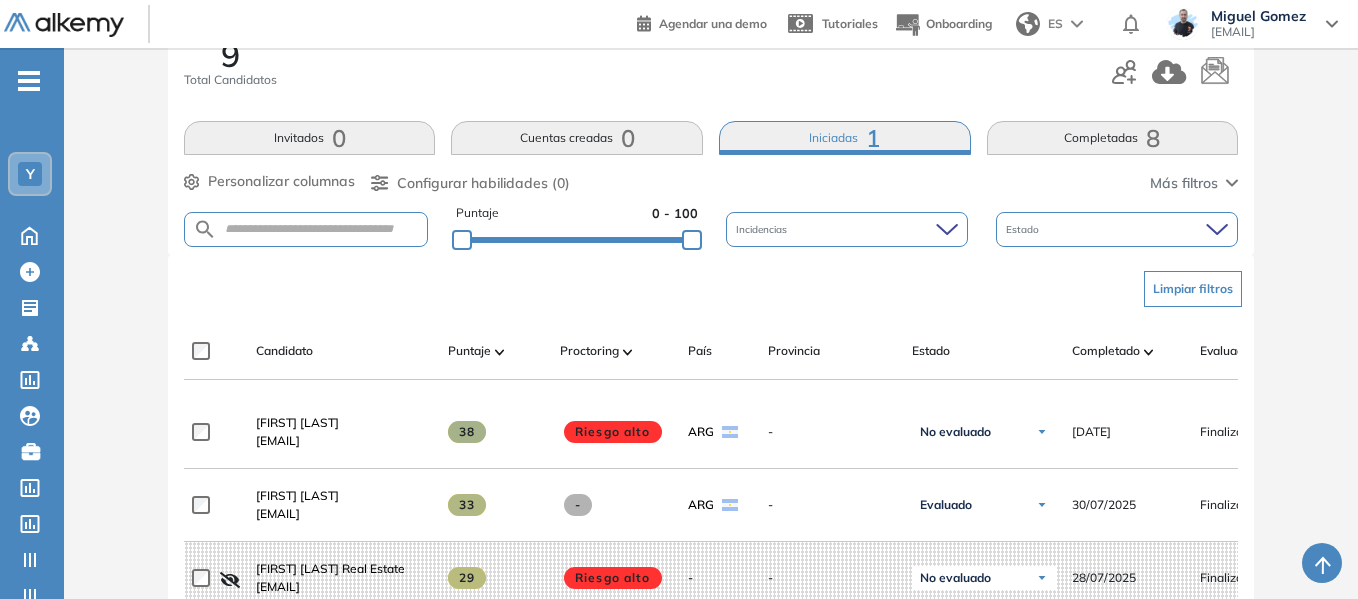click on "Completadas 8" at bounding box center (1113, 138) 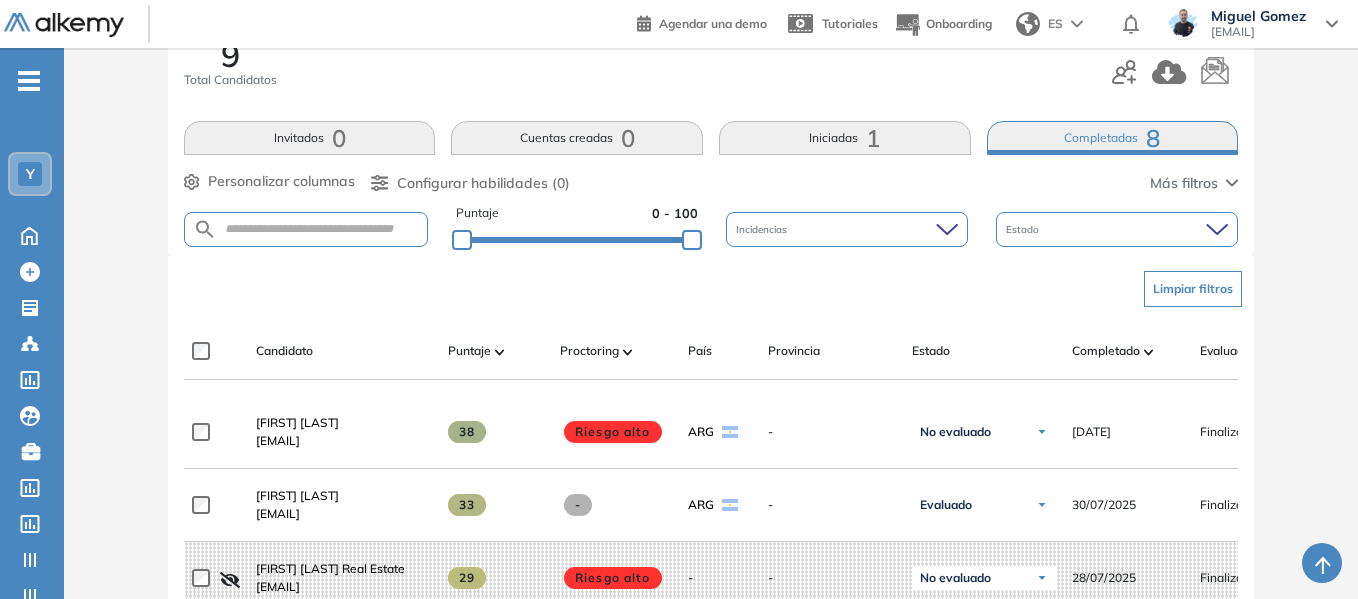 click on "Iniciadas 1" at bounding box center (845, 138) 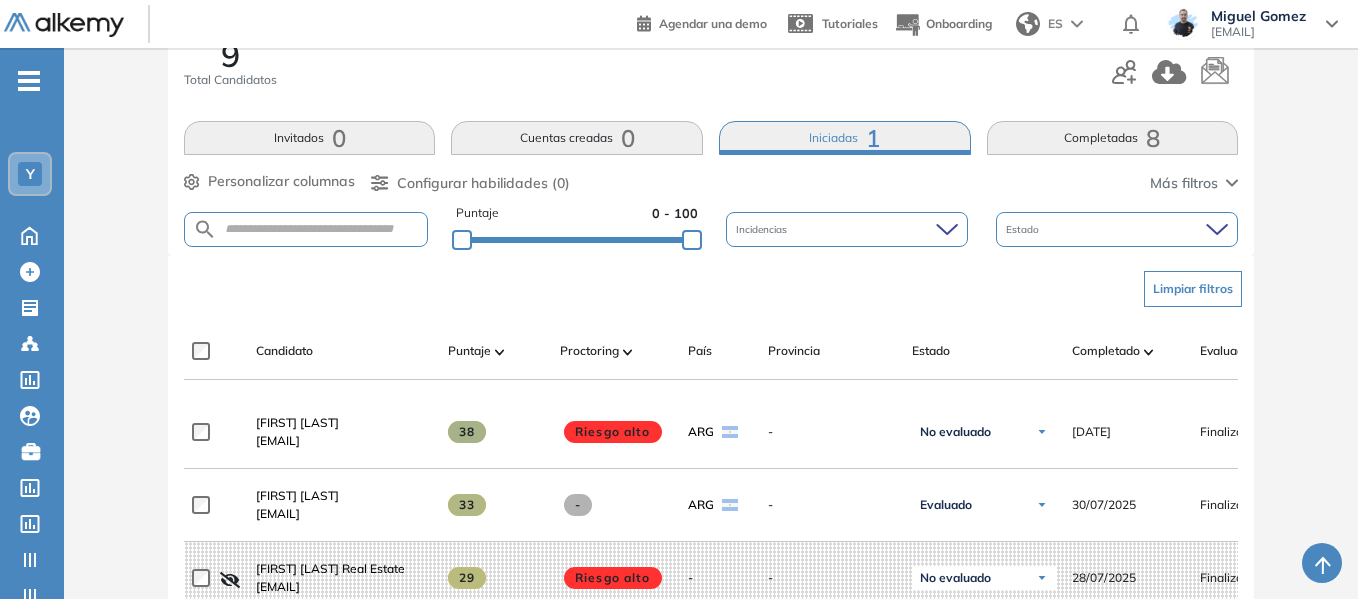 click on "Cuentas creadas 0" at bounding box center (577, 138) 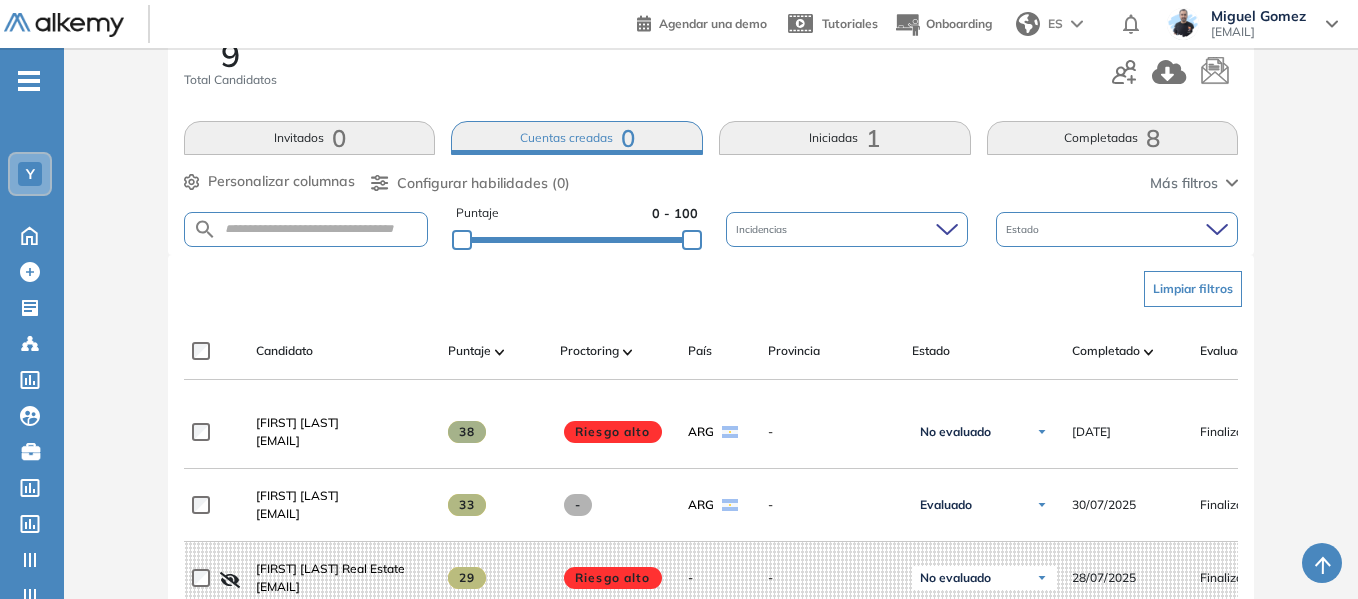 click on "Invitados 0" at bounding box center (310, 138) 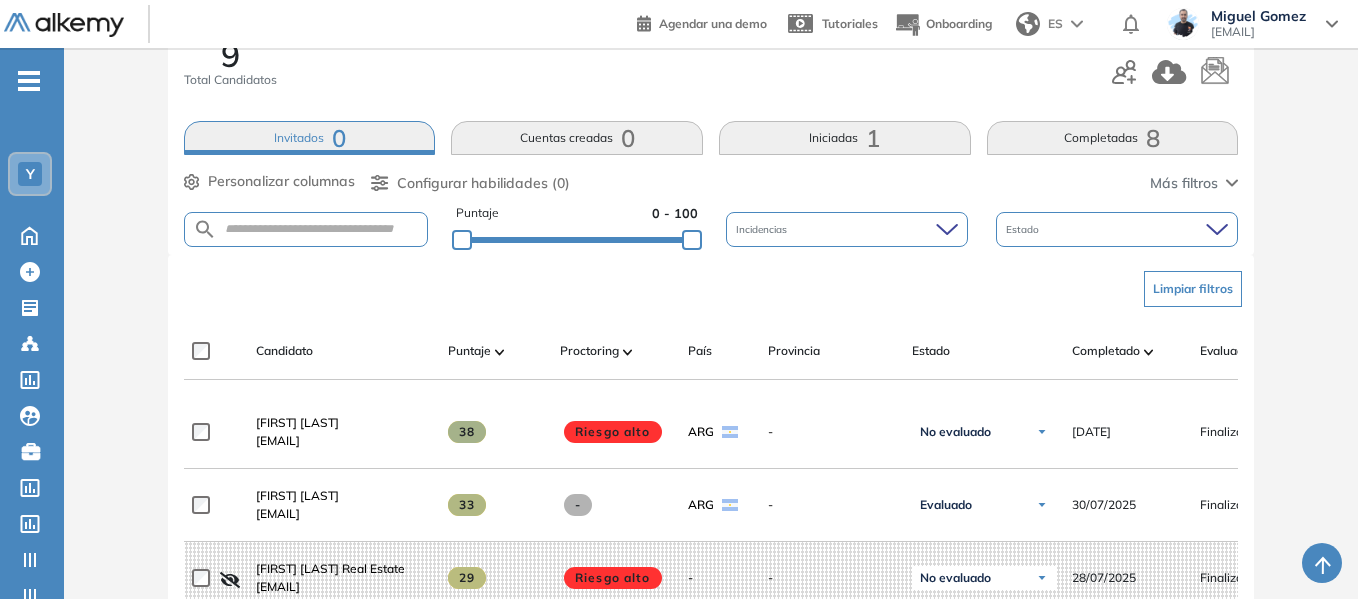 click on "Iniciadas 1" at bounding box center (845, 138) 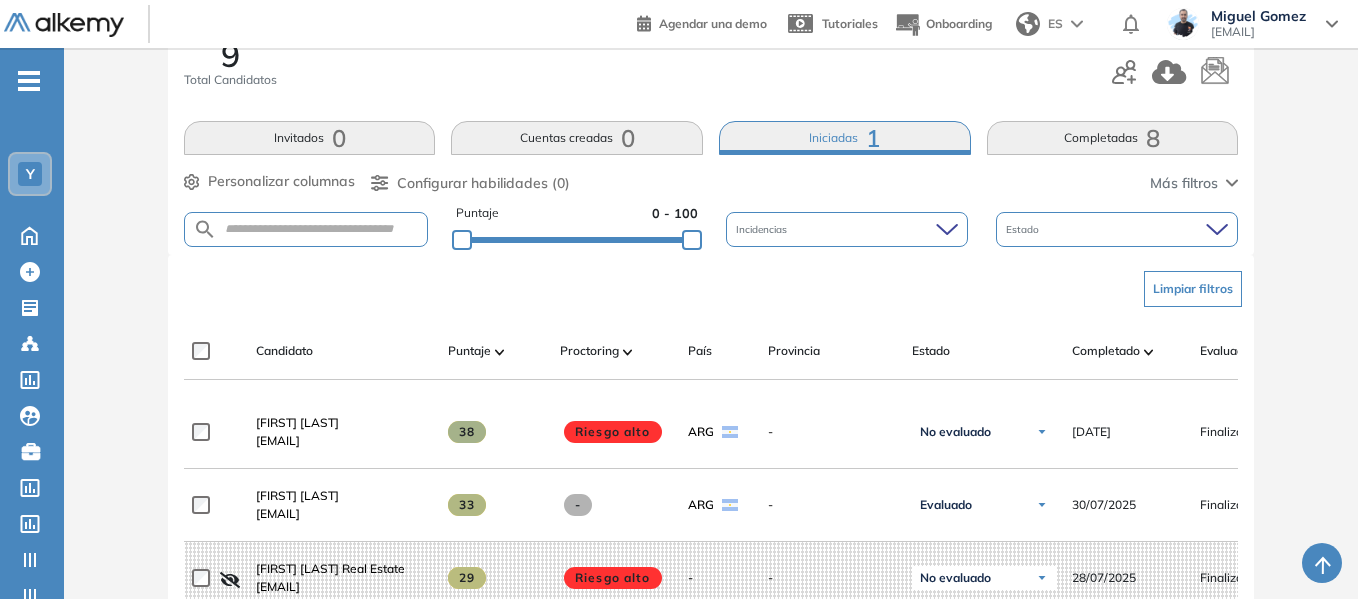 click on "Completadas 8" at bounding box center (1113, 138) 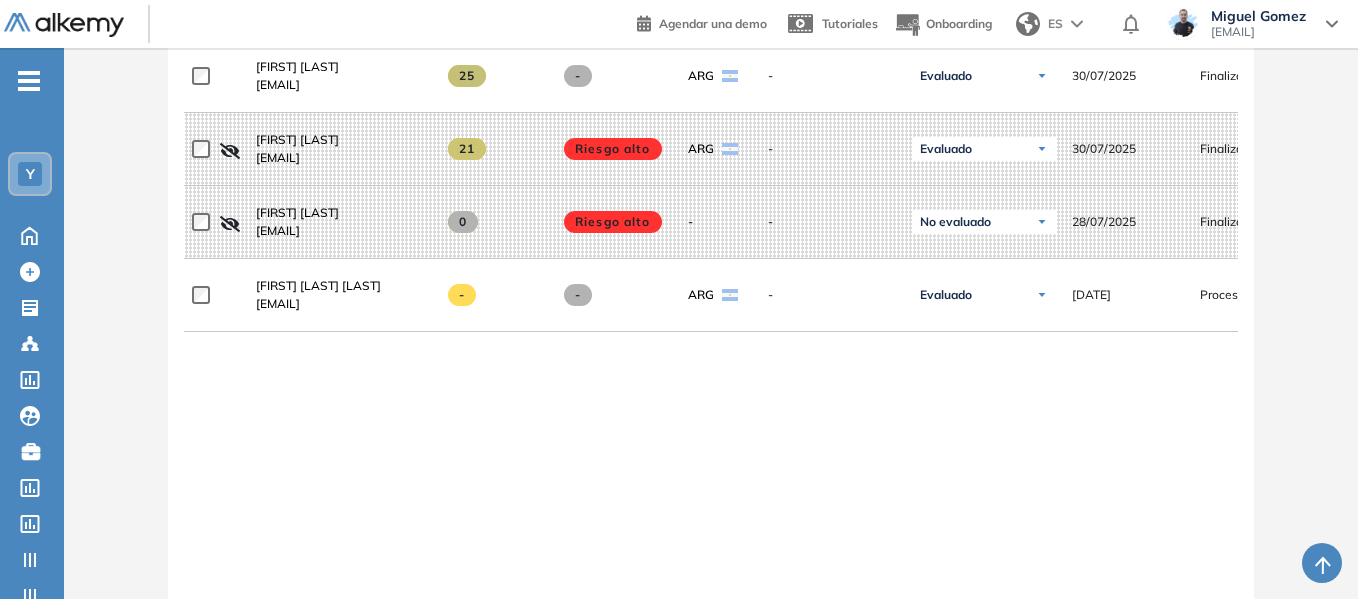 scroll, scrollTop: 1162, scrollLeft: 0, axis: vertical 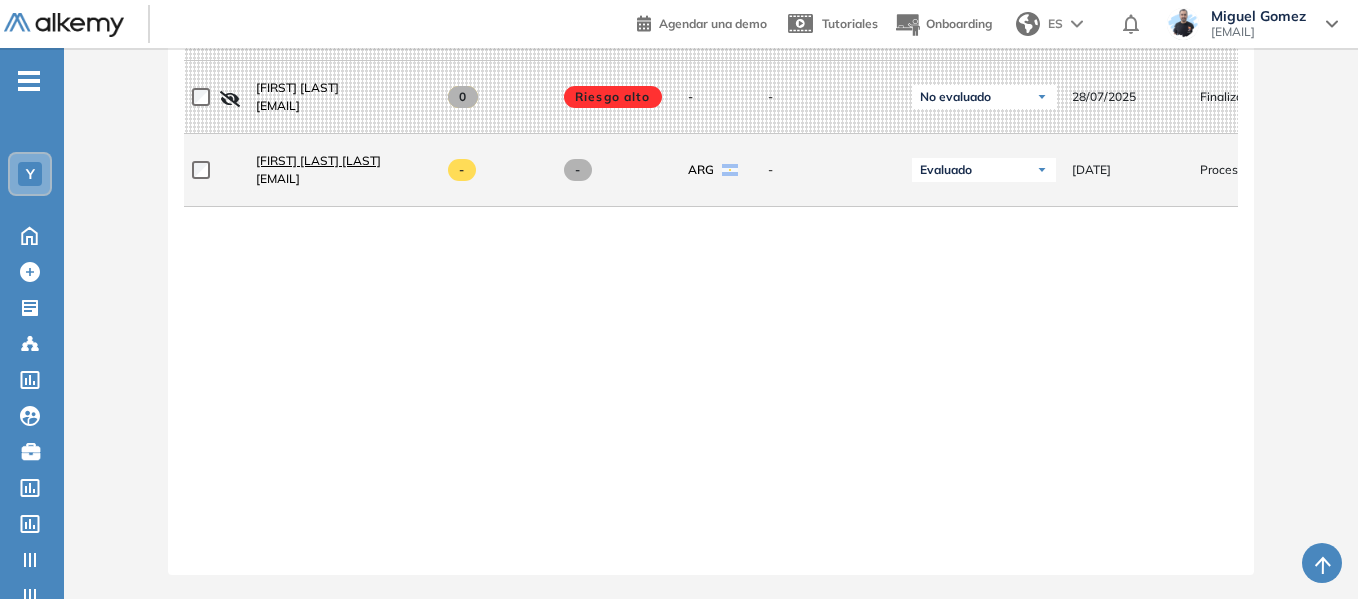 click on "[FIRST] [LAST]" at bounding box center [318, 160] 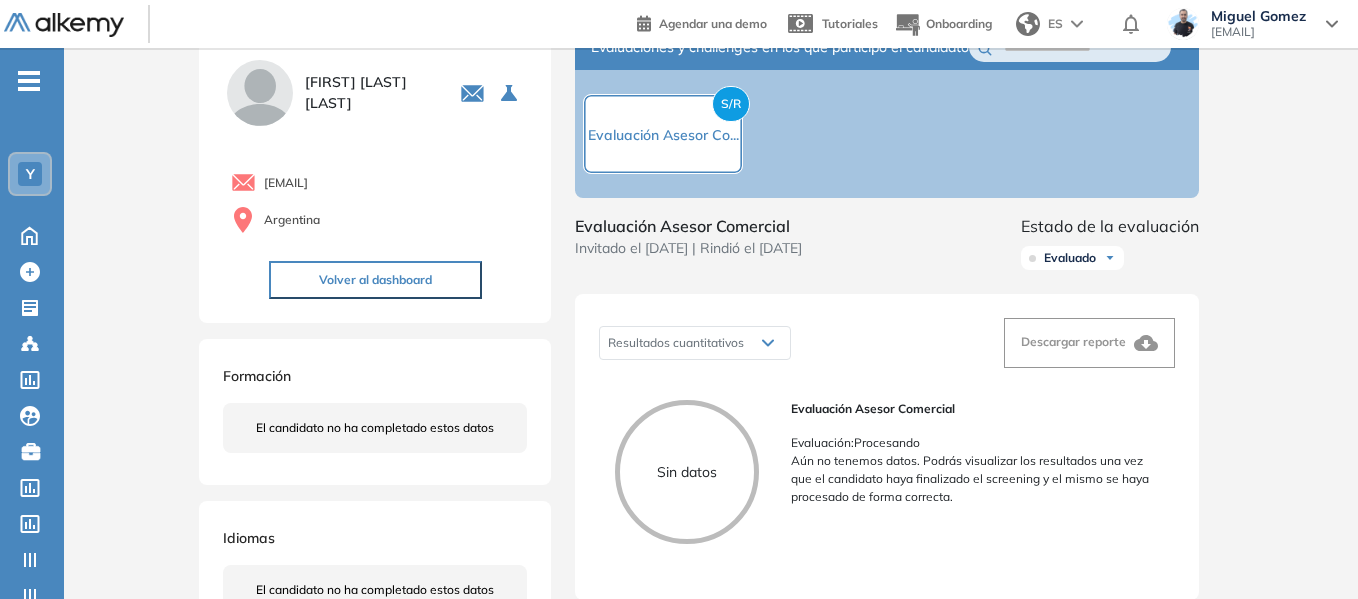 scroll, scrollTop: 100, scrollLeft: 0, axis: vertical 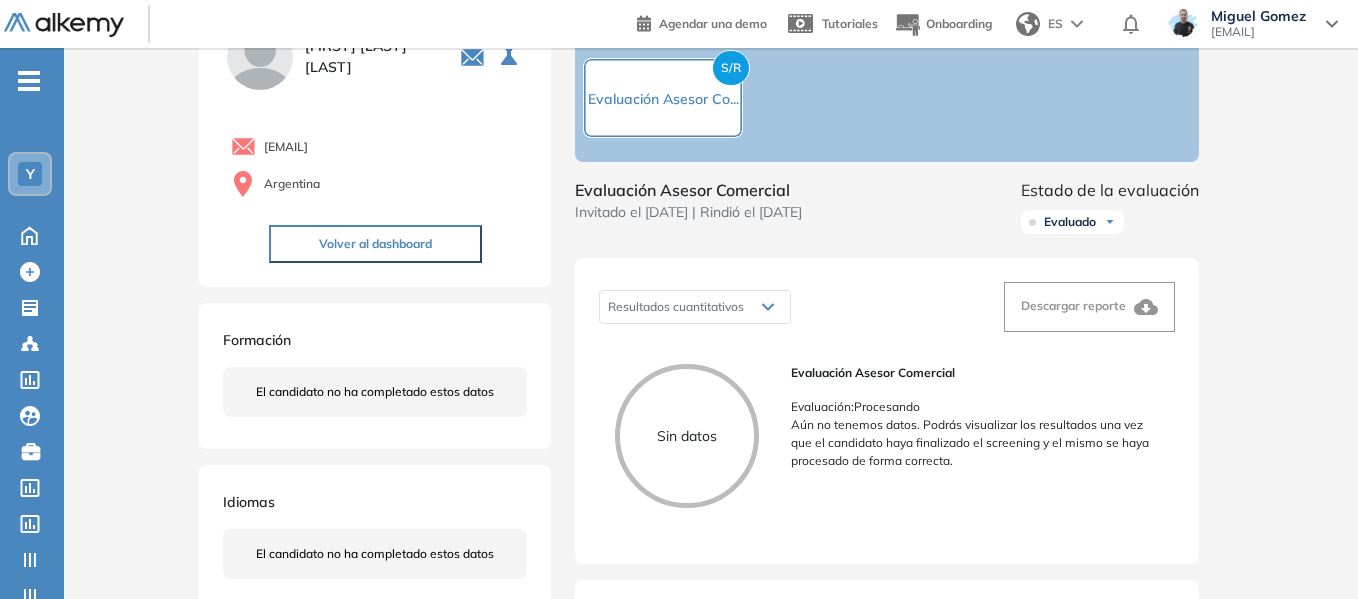 drag, startPoint x: 266, startPoint y: 145, endPoint x: 498, endPoint y: 153, distance: 232.1379 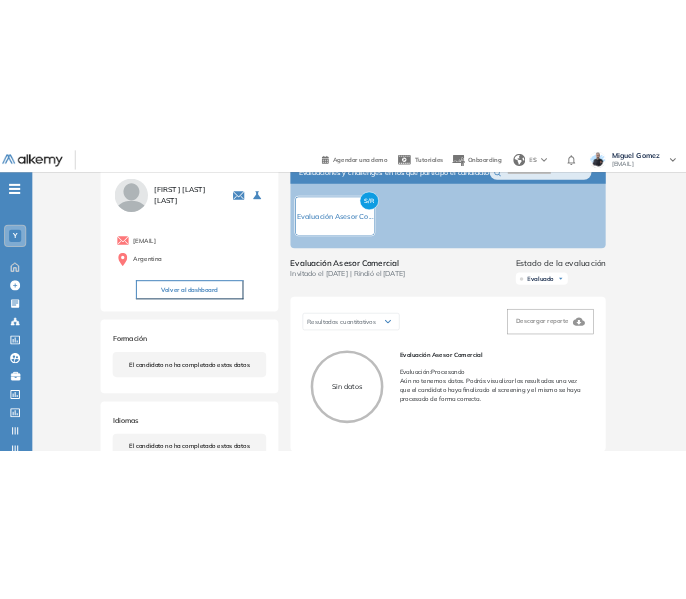 scroll, scrollTop: 100, scrollLeft: 0, axis: vertical 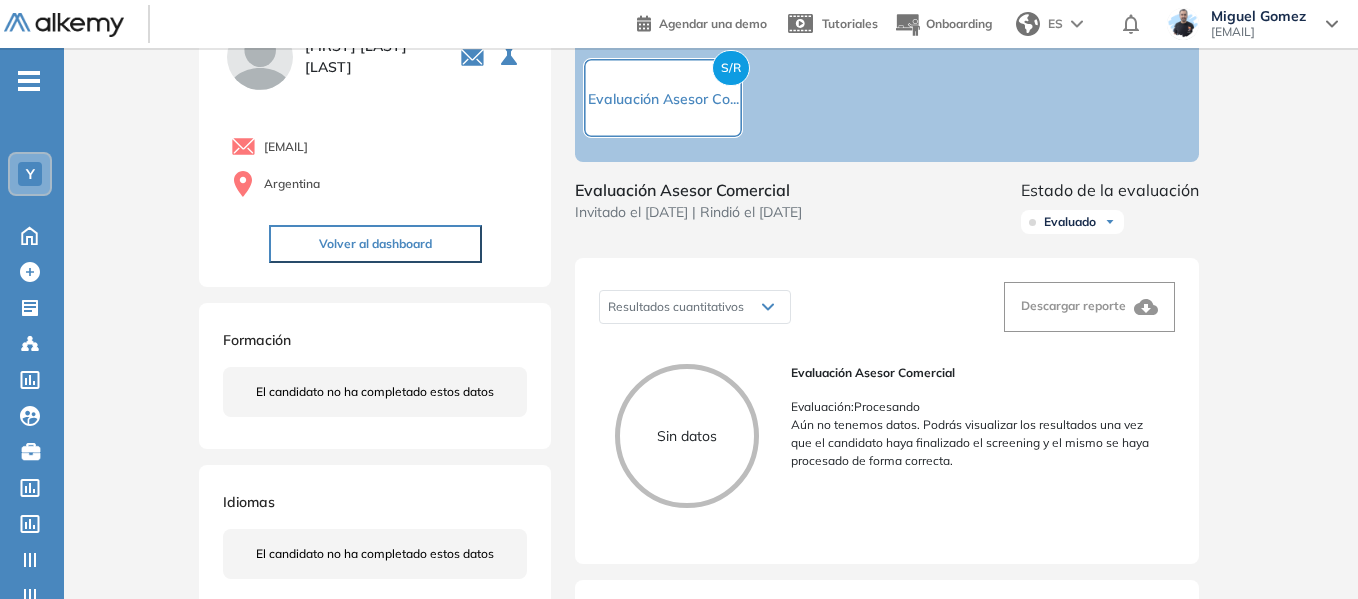 click on "Inicio Alkymetrics Evaluaciones Dashboard Candidato Duración :  00:00:00 Cantidad de preguntas:   Correcta Parcialmente correcta Incorrecta Neutra Saltada Cerrar ¿Eliminar talento? Si lo haces, no podrás recuperar sus datos. Podrás volver a invitarlo por email, no por link. Entendido Milagros   Ibarra Len 0 . Evaluación Asesor Comercial milagrosayelenibarralen@gmail.com Argentina Volver al dashboard Formación El candidato no ha completado estos datos Idiomas El candidato no ha completado estos datos Portfolio/proyectos de Milagros El candidato no ha completado estos datos Evaluaciones y challenges en los que participó el candidato S/R Evaluación Asesor Co... Evaluación Asesor Comercial Invitado el 07/08/2025 | Rindió el 07/08/2025 Estado de la evaluación Evaluado No evaluado Evaluado A entrevistar Entrevistado Finalista Oferta enviada Oferta rechazada Sin respuesta Rechazado Contratado Resultados cuantitativos Resultados cuantitativos Descargar reporte Sin datos Evaluación Asesor Comercial :  :" at bounding box center [711, 895] 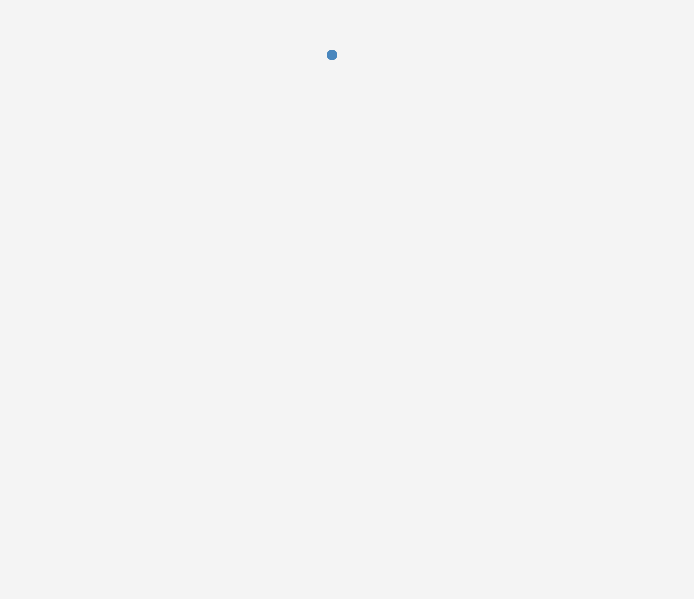 scroll, scrollTop: 0, scrollLeft: 0, axis: both 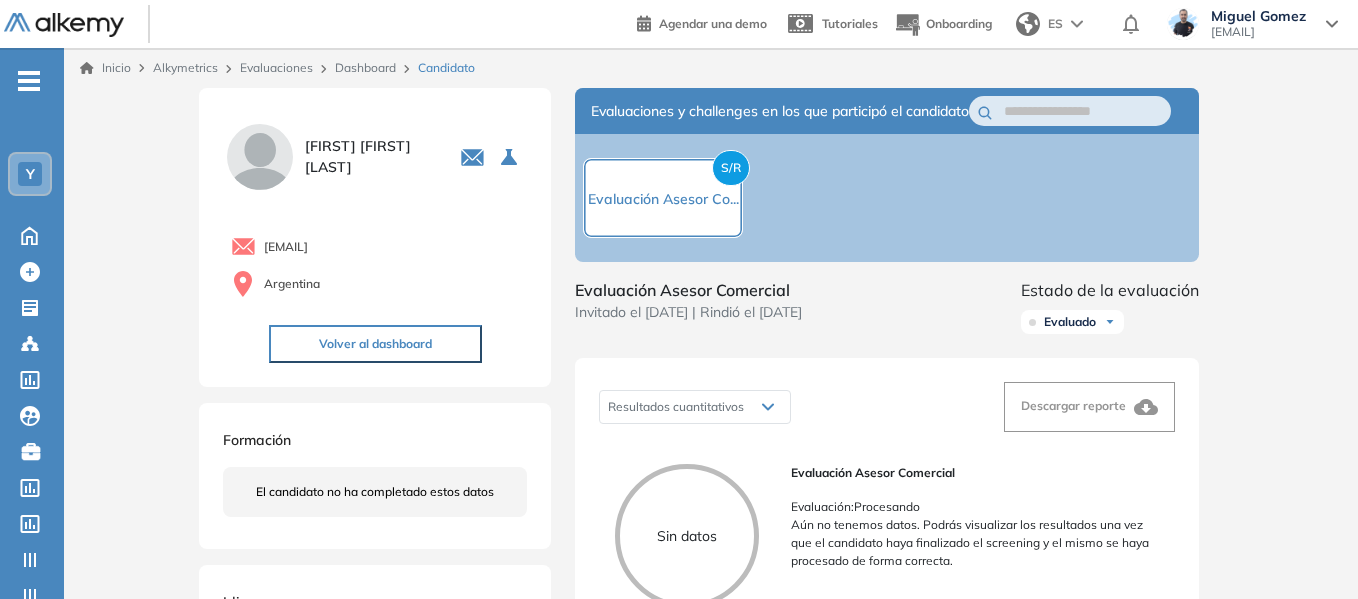 click on "Inicio" at bounding box center [105, 68] 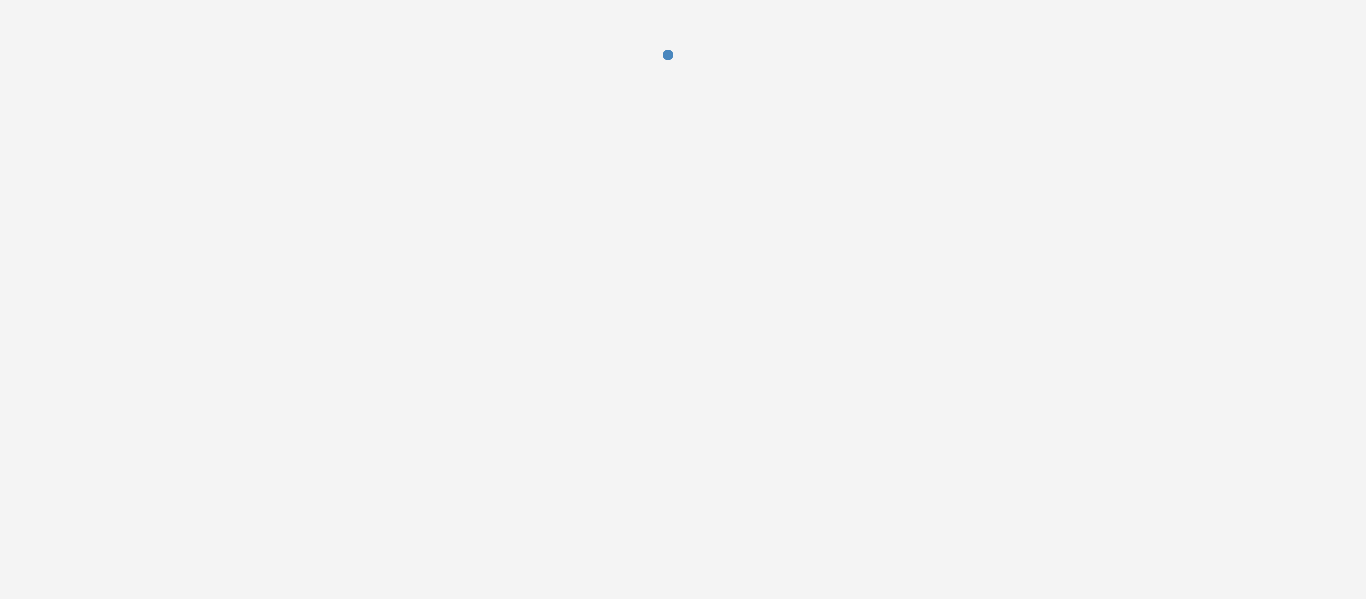 scroll, scrollTop: 0, scrollLeft: 0, axis: both 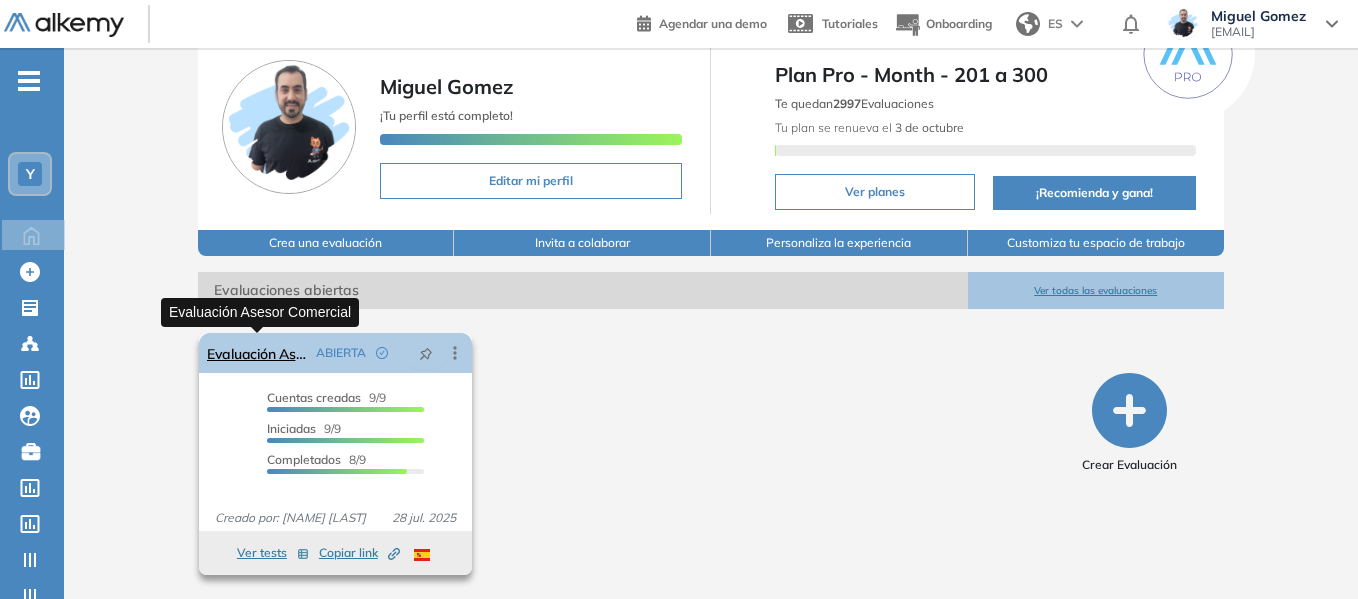 click on "Evaluación Asesor Comercial" at bounding box center (257, 353) 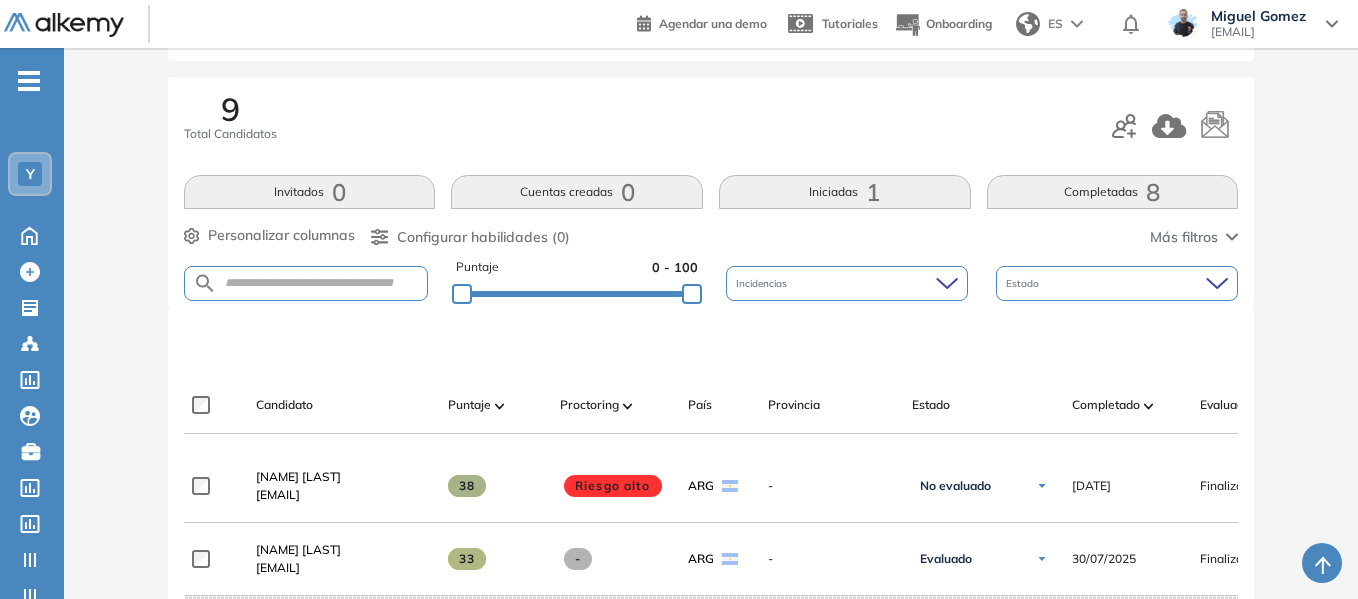 scroll, scrollTop: 0, scrollLeft: 0, axis: both 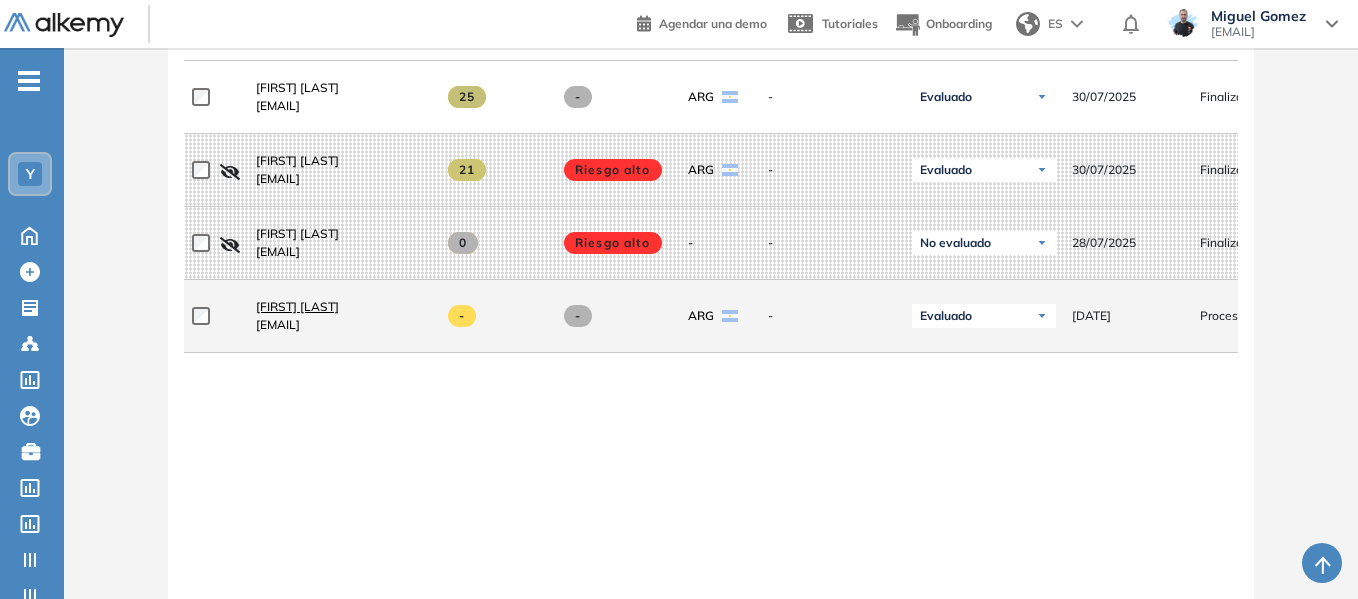 click on "[FIRST] [LAST]" at bounding box center (297, 306) 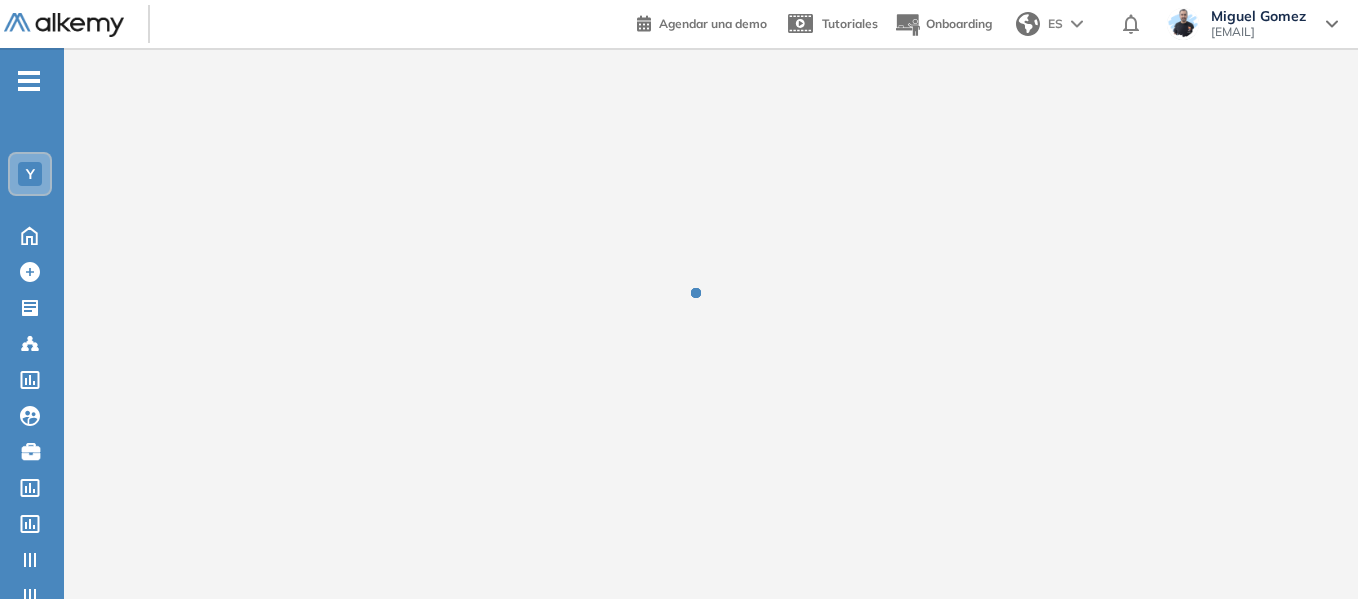 scroll, scrollTop: 0, scrollLeft: 0, axis: both 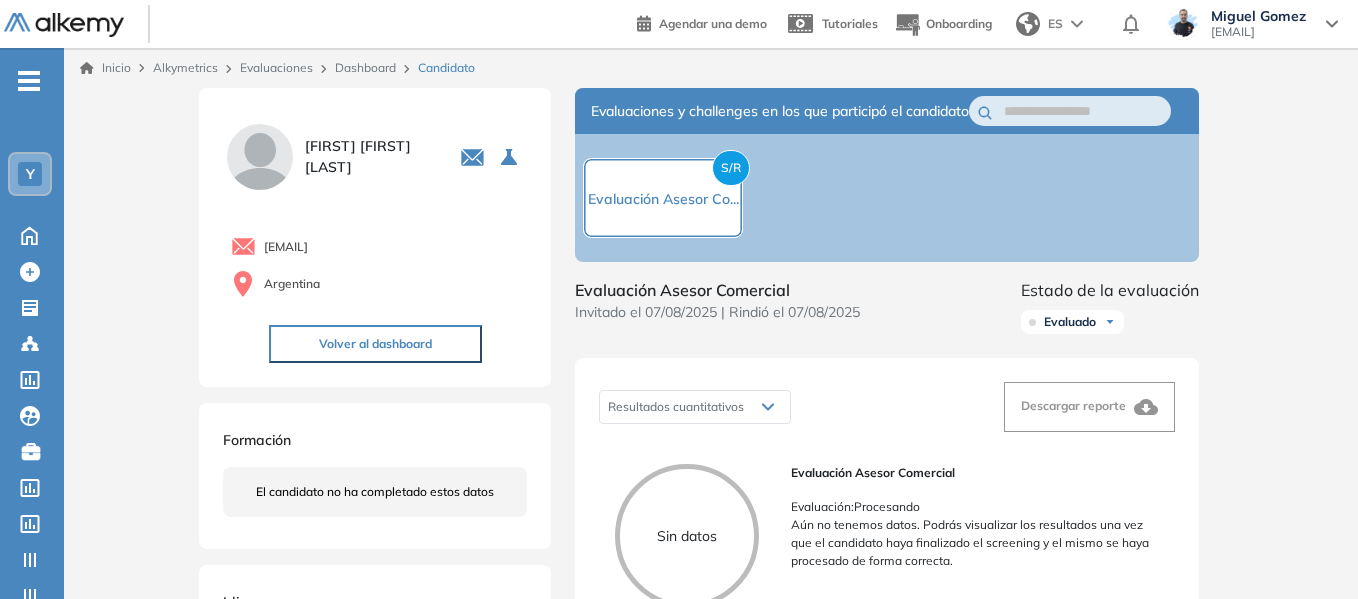 click on "Inicio" at bounding box center [105, 68] 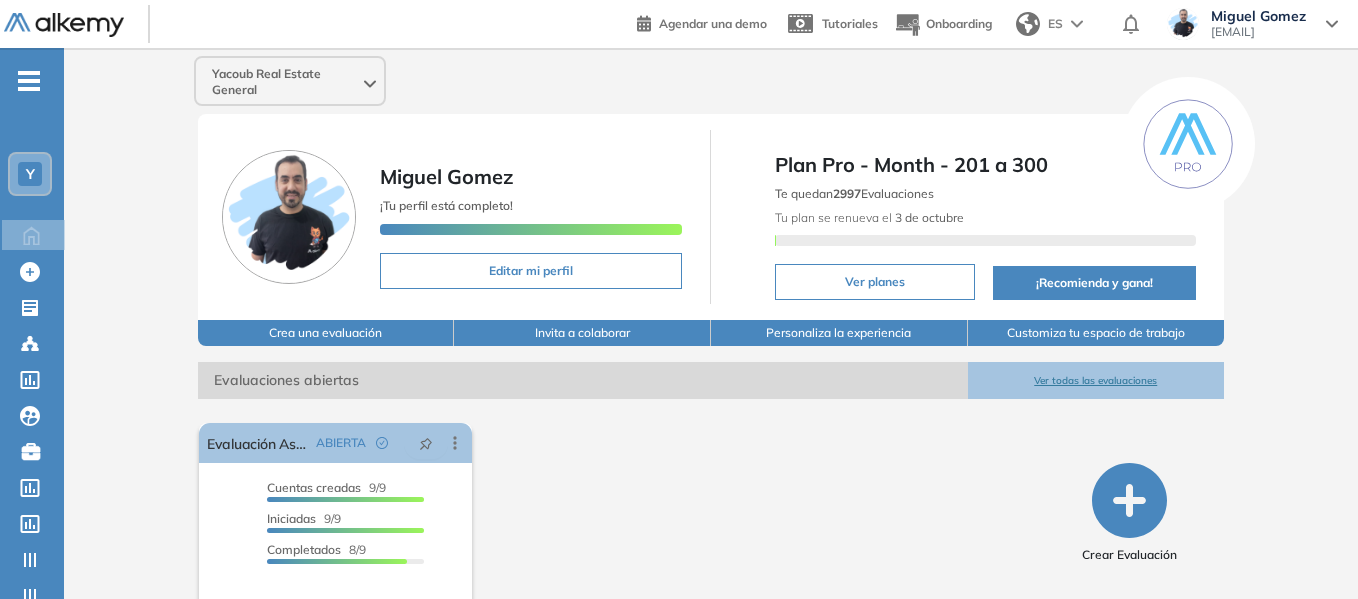 scroll, scrollTop: 90, scrollLeft: 0, axis: vertical 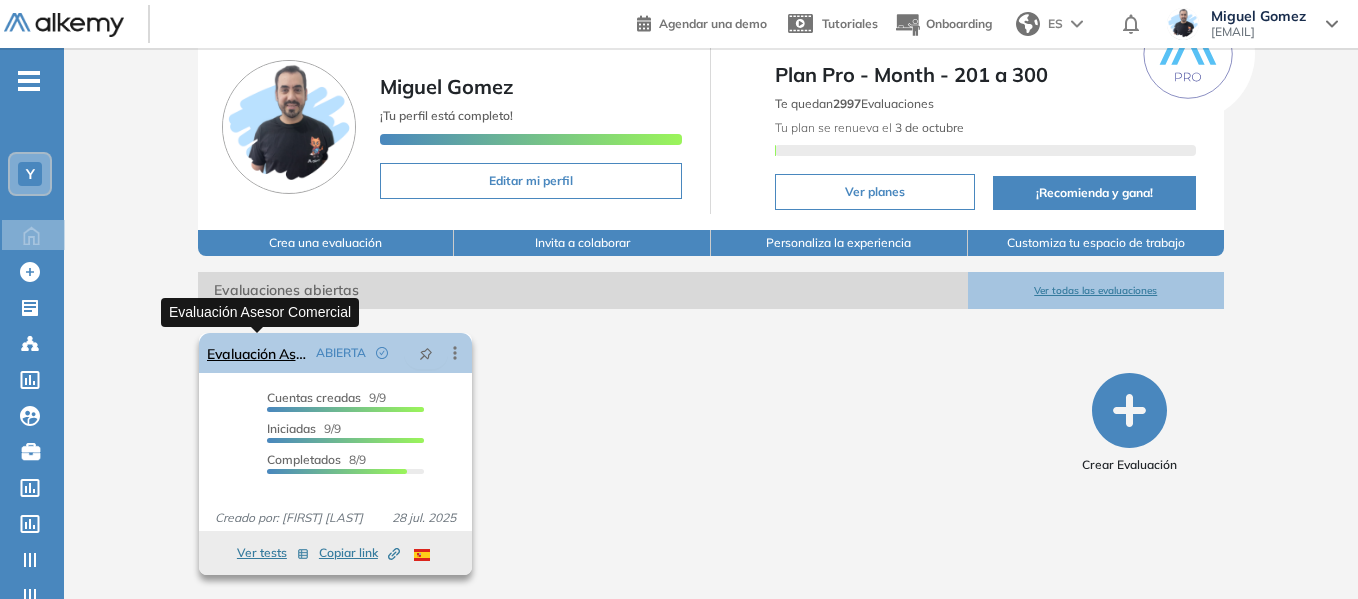 click on "Evaluación Asesor Comercial" at bounding box center (257, 353) 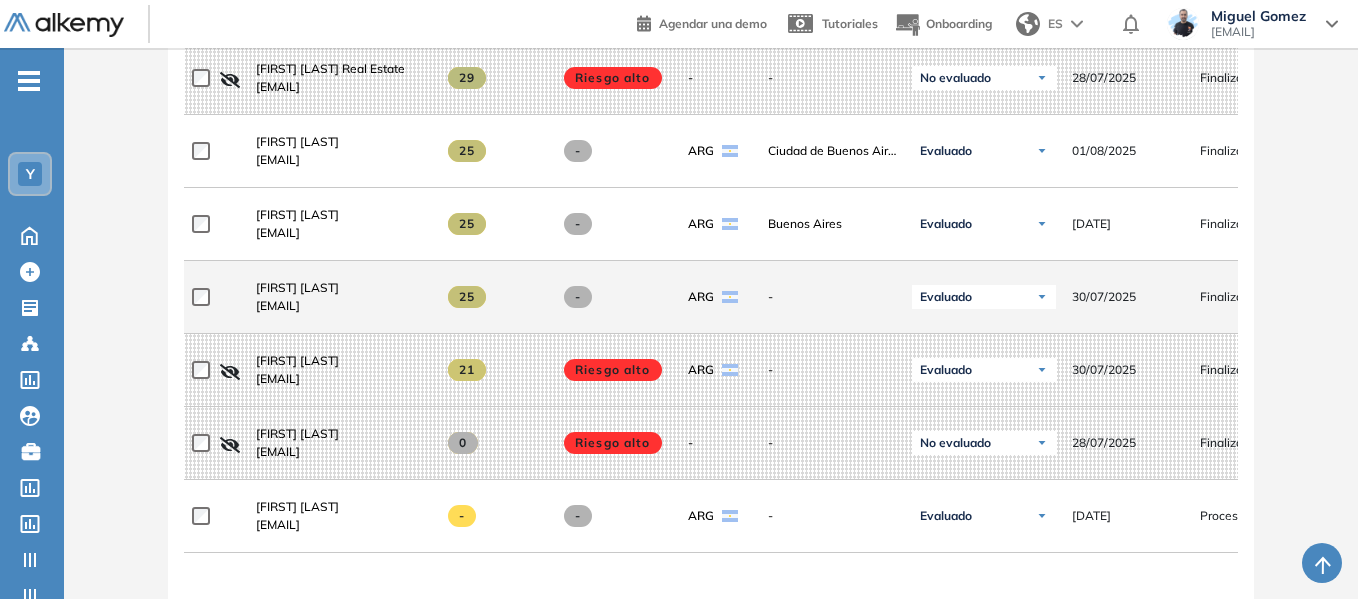 scroll, scrollTop: 1000, scrollLeft: 0, axis: vertical 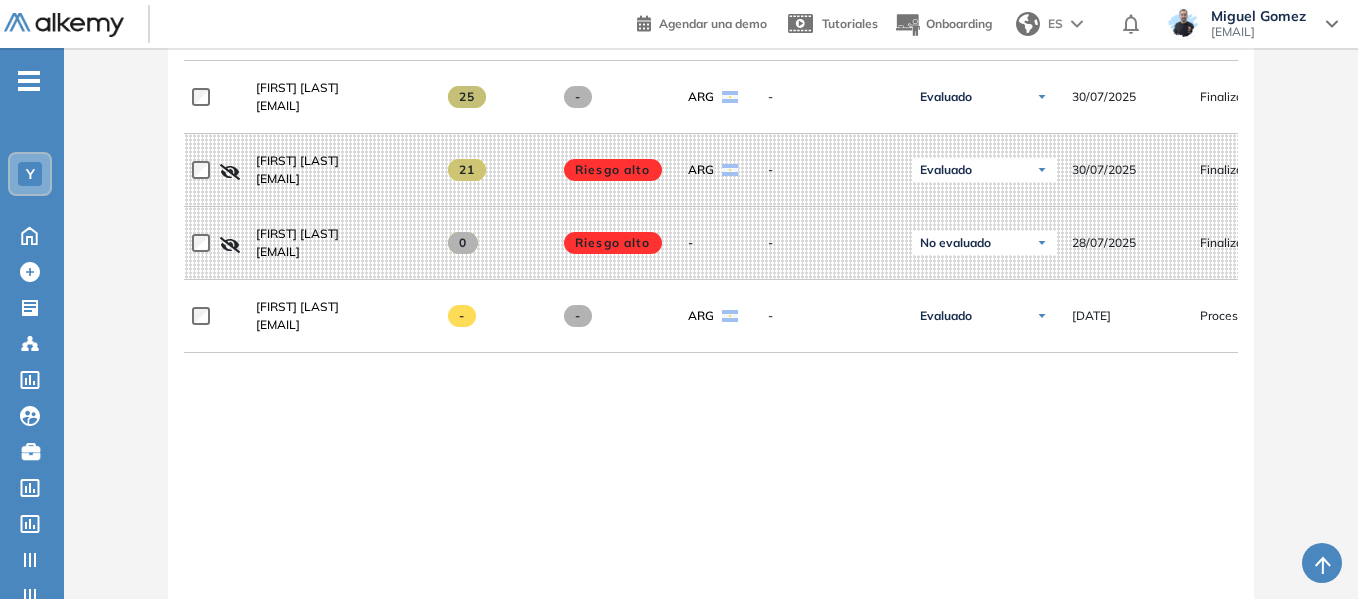 click on "**********" at bounding box center [711, 192] 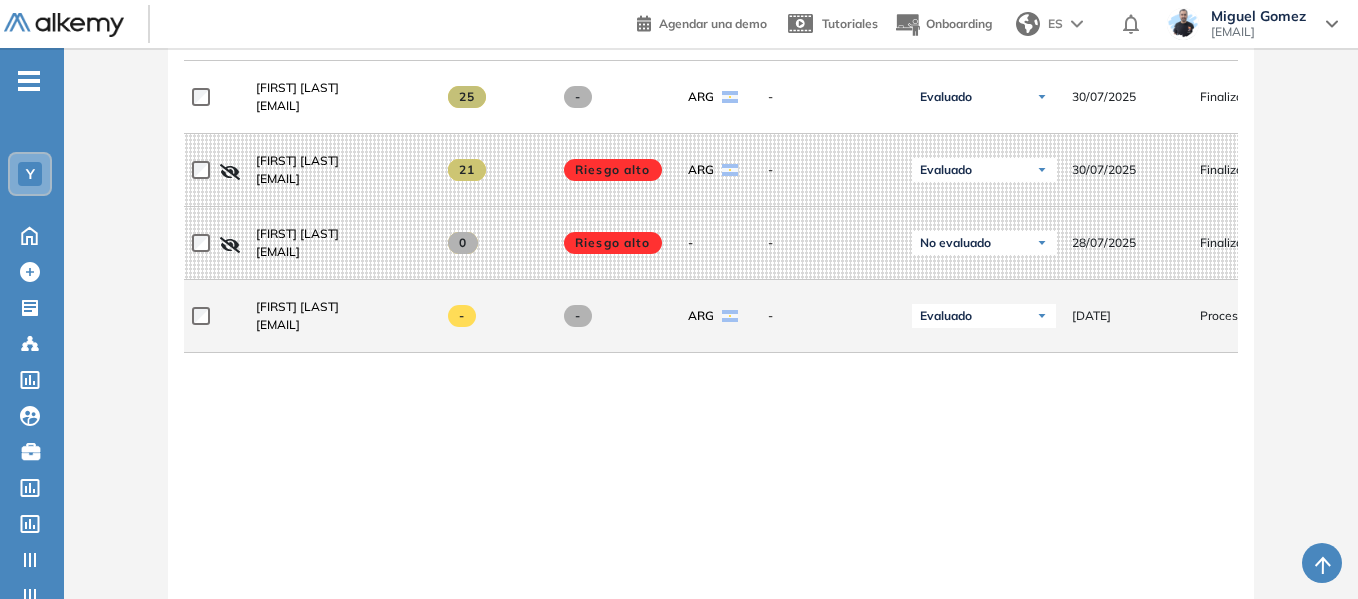 click on "Procesando" at bounding box center (1233, 316) 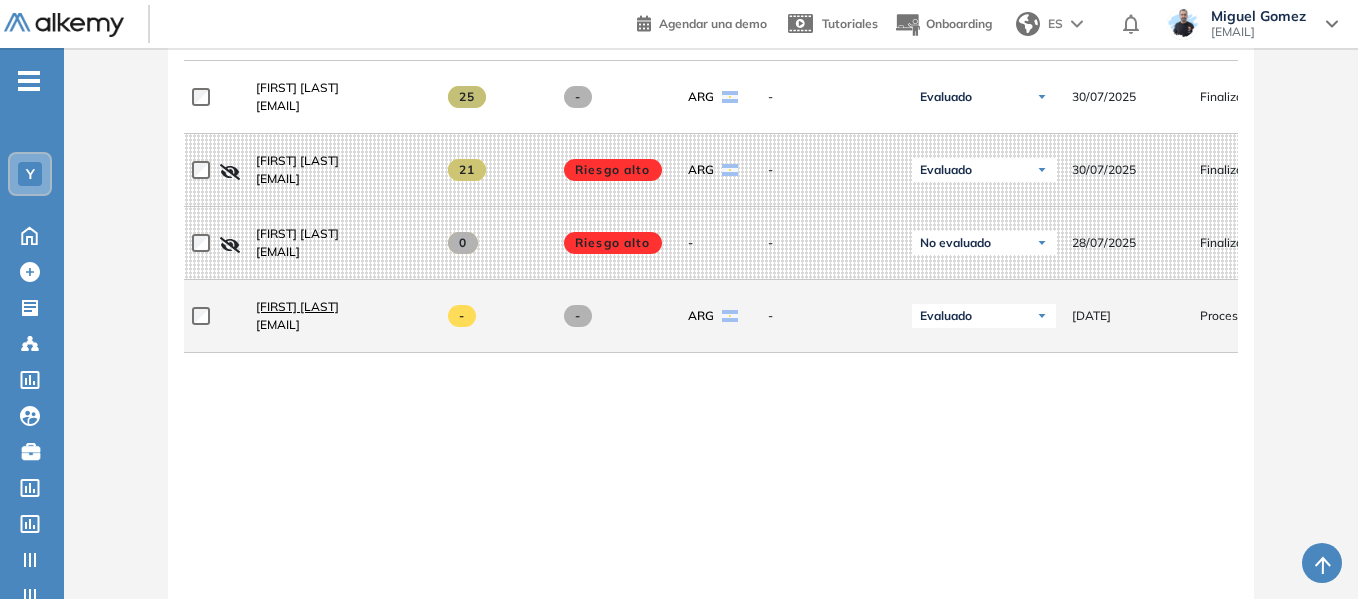 click on "[FIRST] [LAST]" at bounding box center [297, 306] 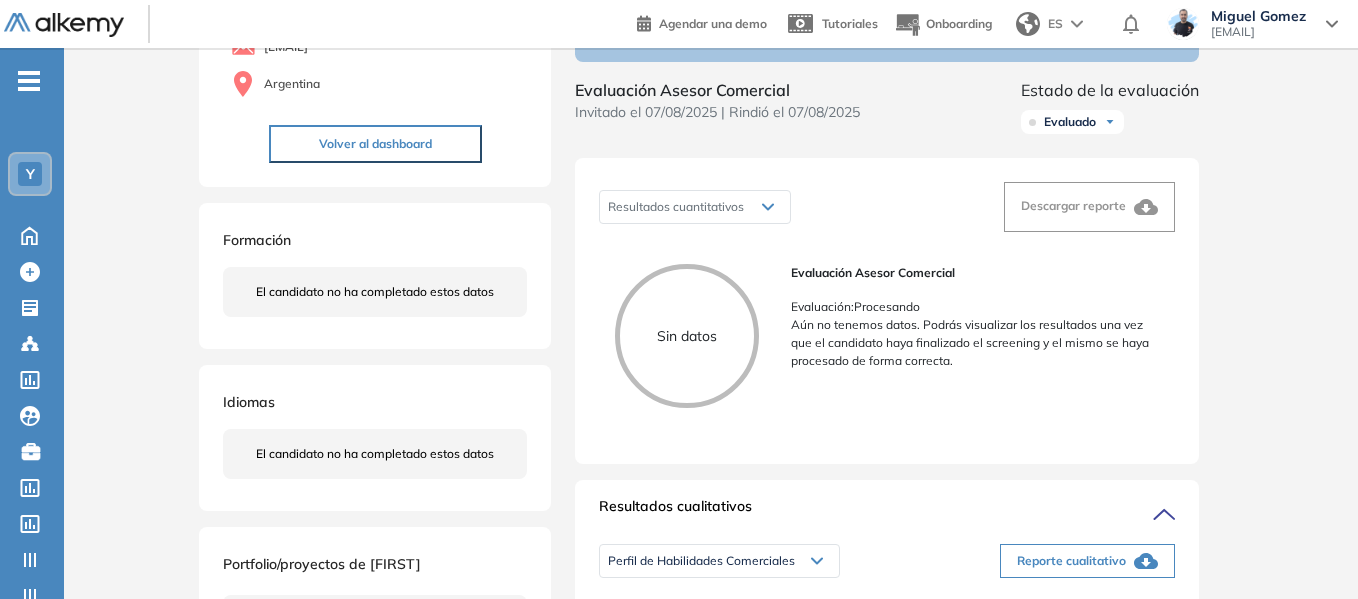 scroll, scrollTop: 0, scrollLeft: 0, axis: both 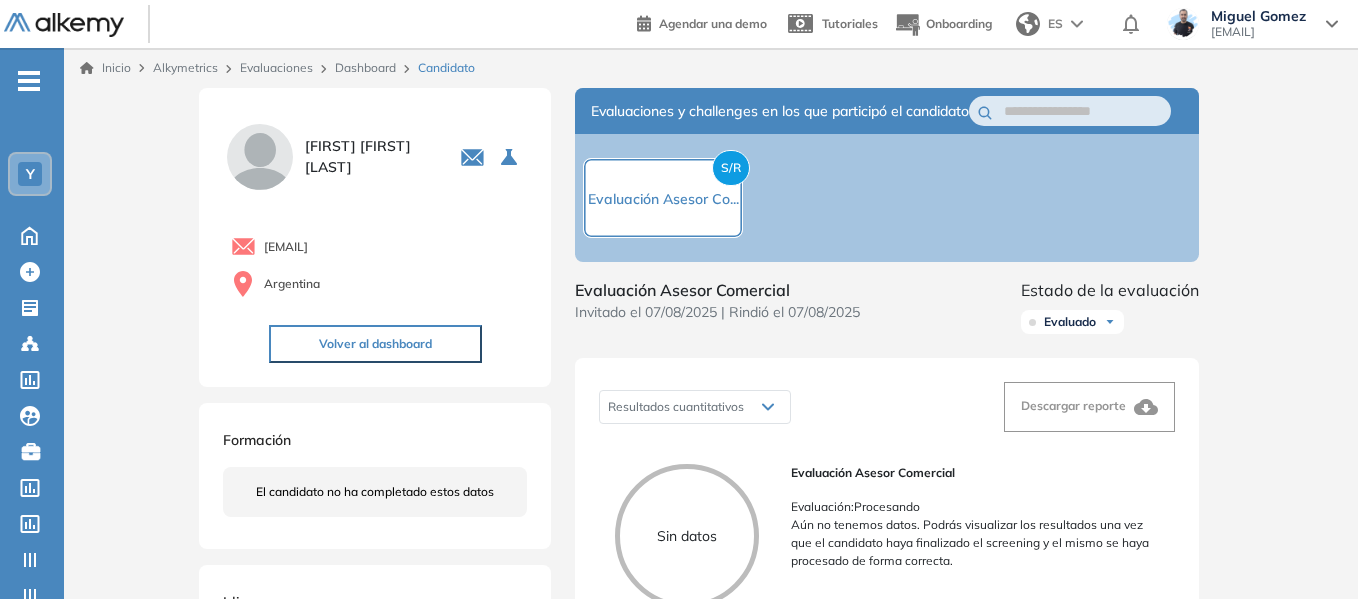 click on "Inicio" at bounding box center [105, 68] 